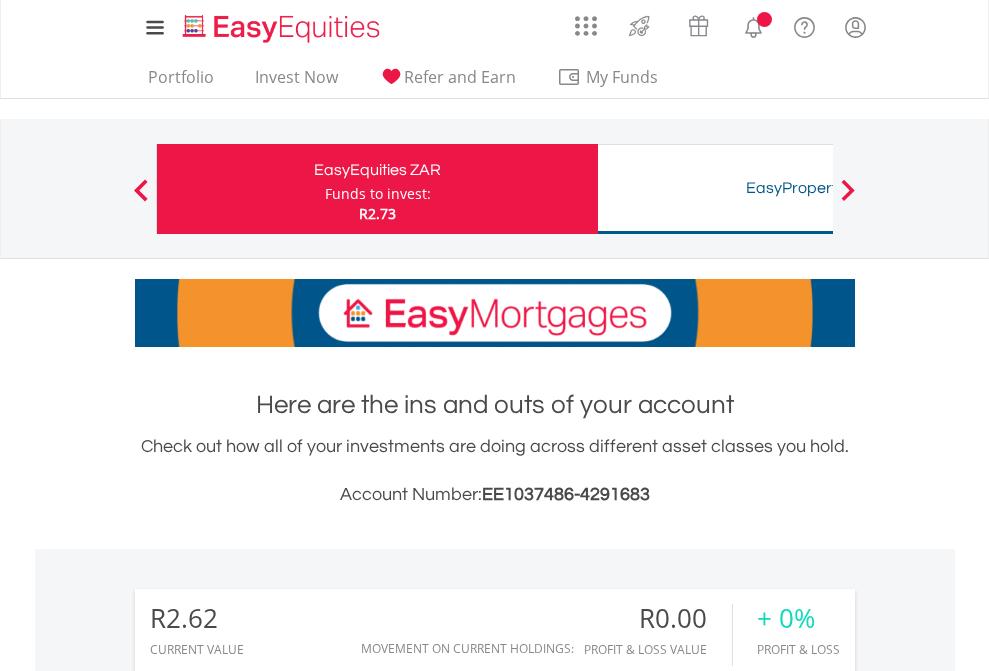 scroll, scrollTop: 0, scrollLeft: 0, axis: both 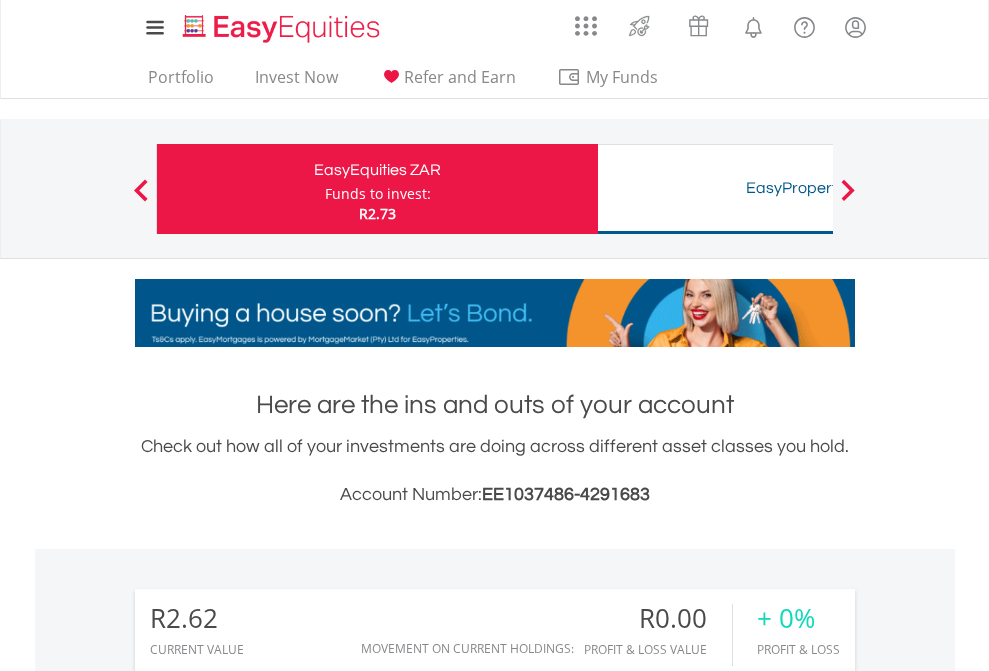 click on "Funds to invest:" at bounding box center [378, 194] 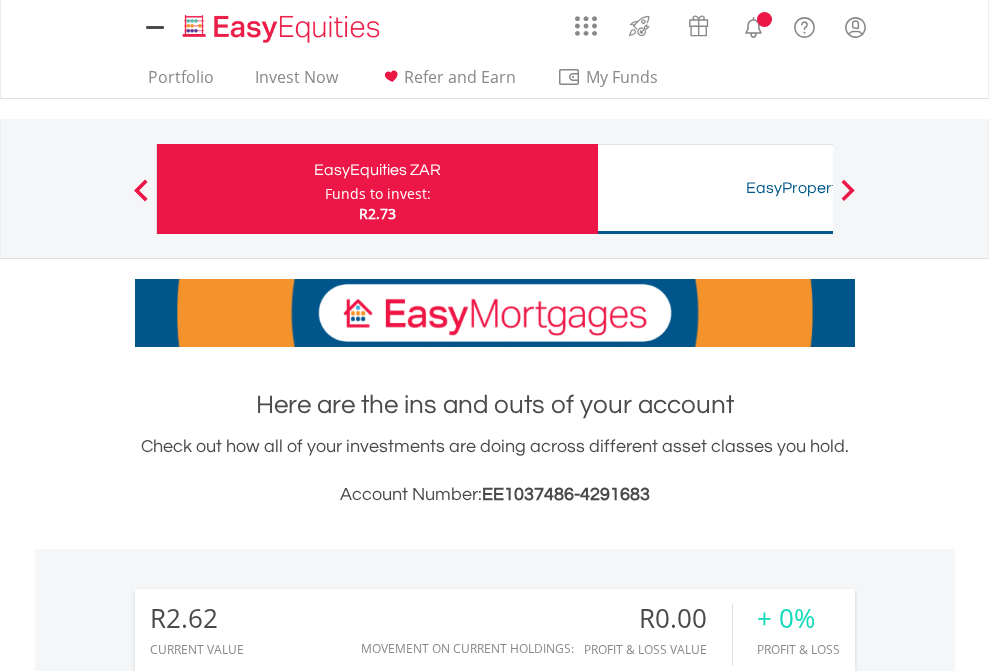 scroll, scrollTop: 0, scrollLeft: 0, axis: both 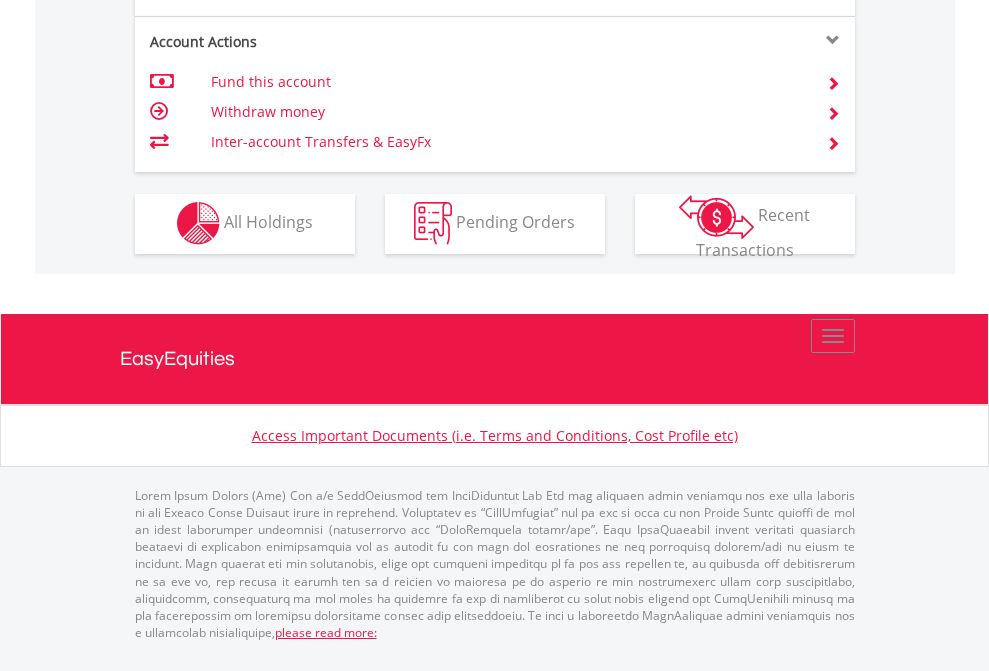click on "Investment types" at bounding box center [706, -353] 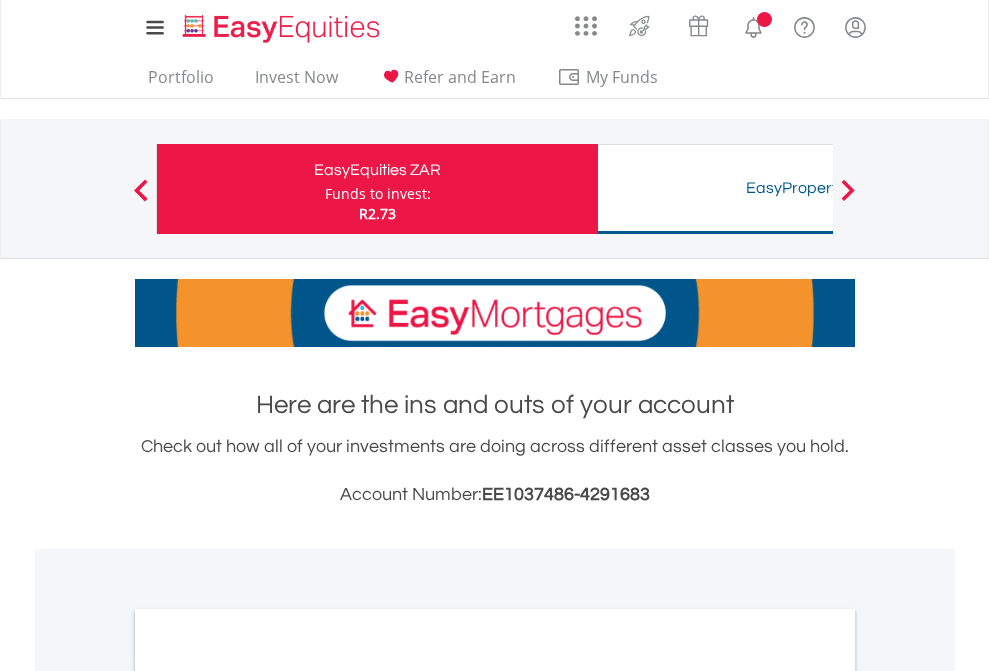 scroll, scrollTop: 0, scrollLeft: 0, axis: both 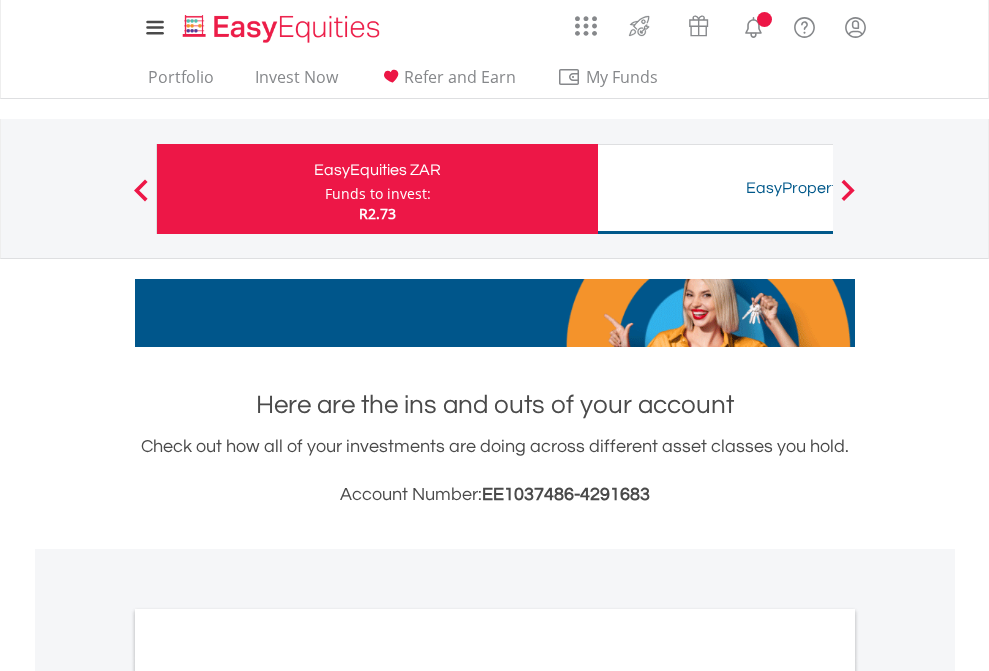 click on "All Holdings" at bounding box center [268, 1096] 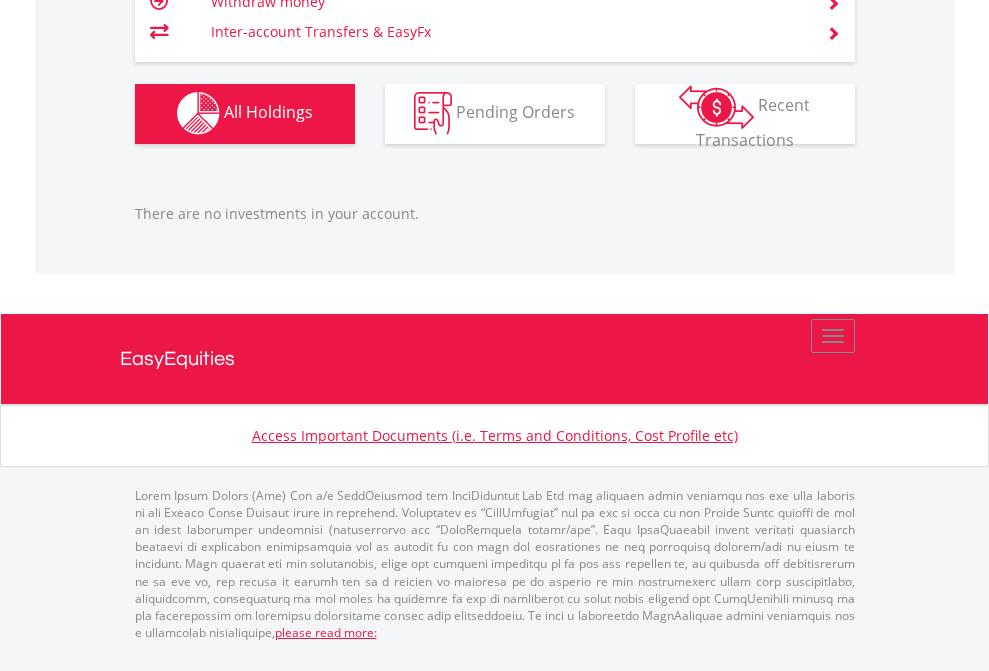 scroll, scrollTop: 1980, scrollLeft: 0, axis: vertical 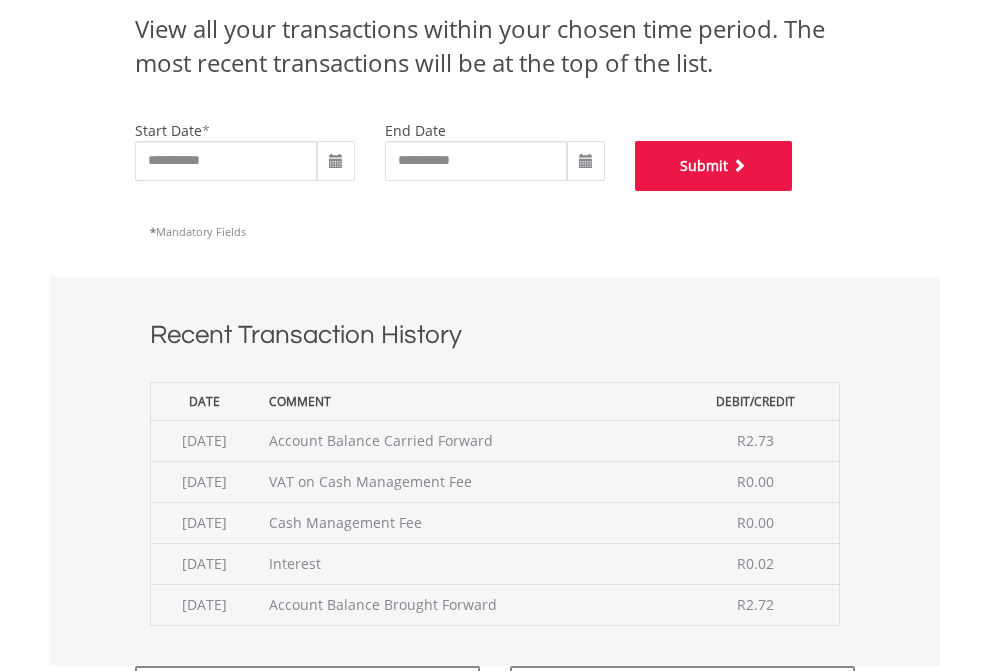click on "Submit" at bounding box center (714, 166) 